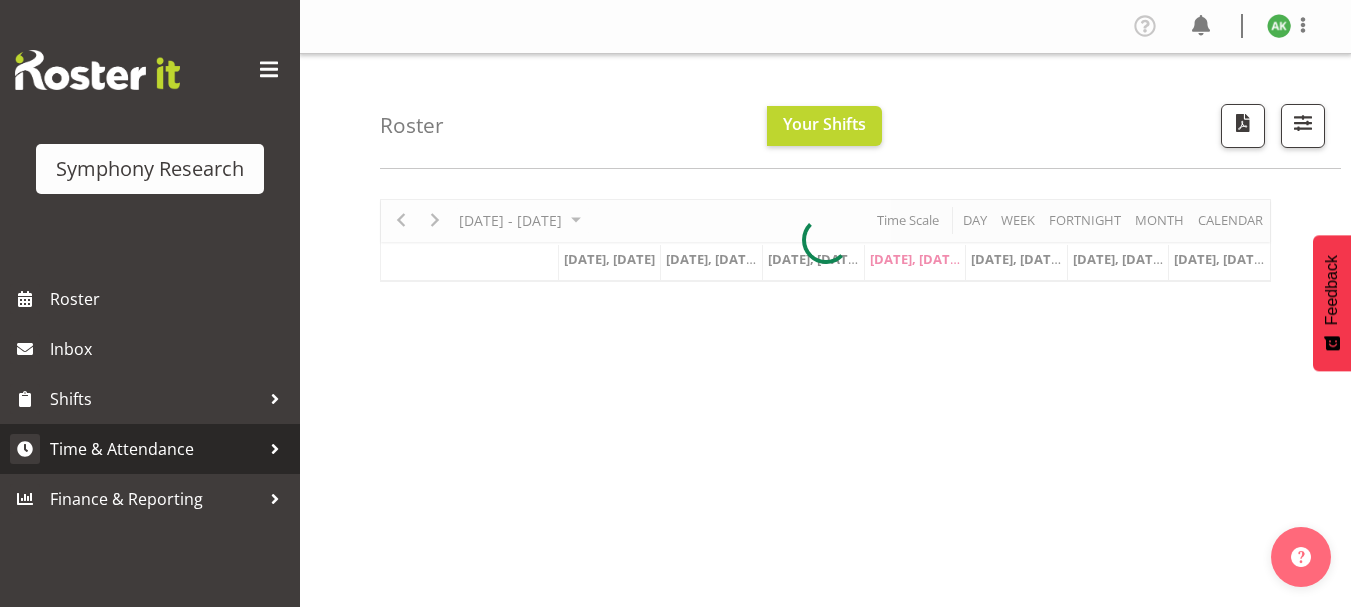scroll, scrollTop: 0, scrollLeft: 0, axis: both 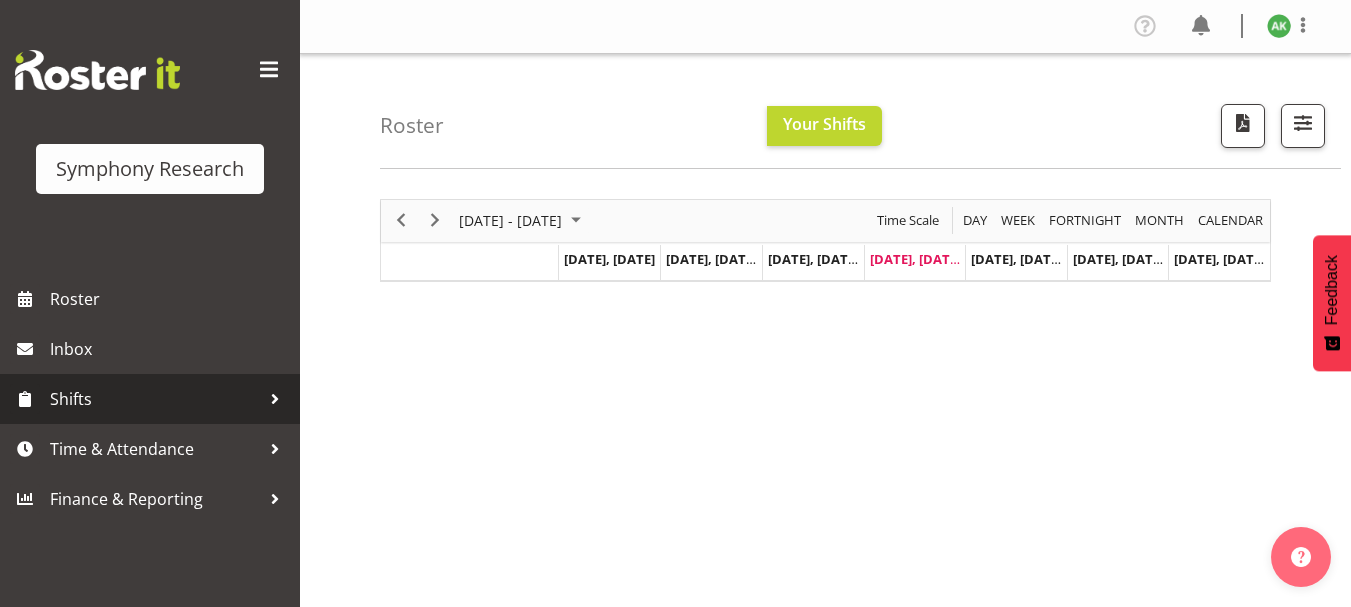click on "Shifts" at bounding box center [155, 399] 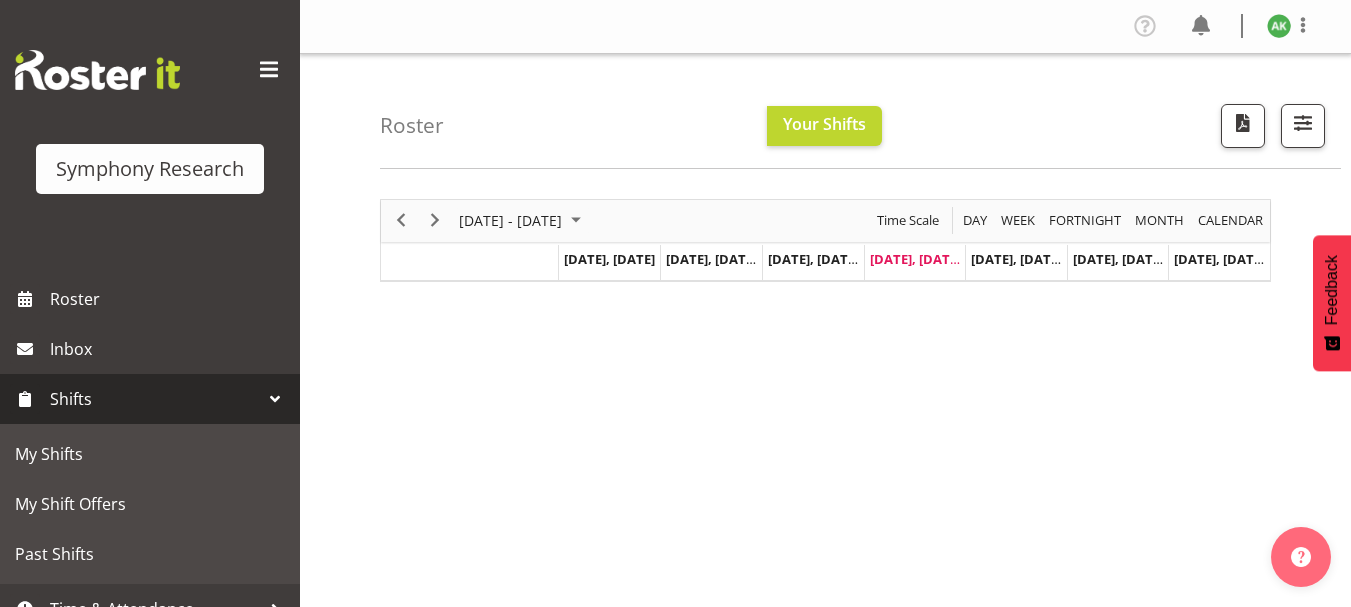 scroll, scrollTop: 77, scrollLeft: 0, axis: vertical 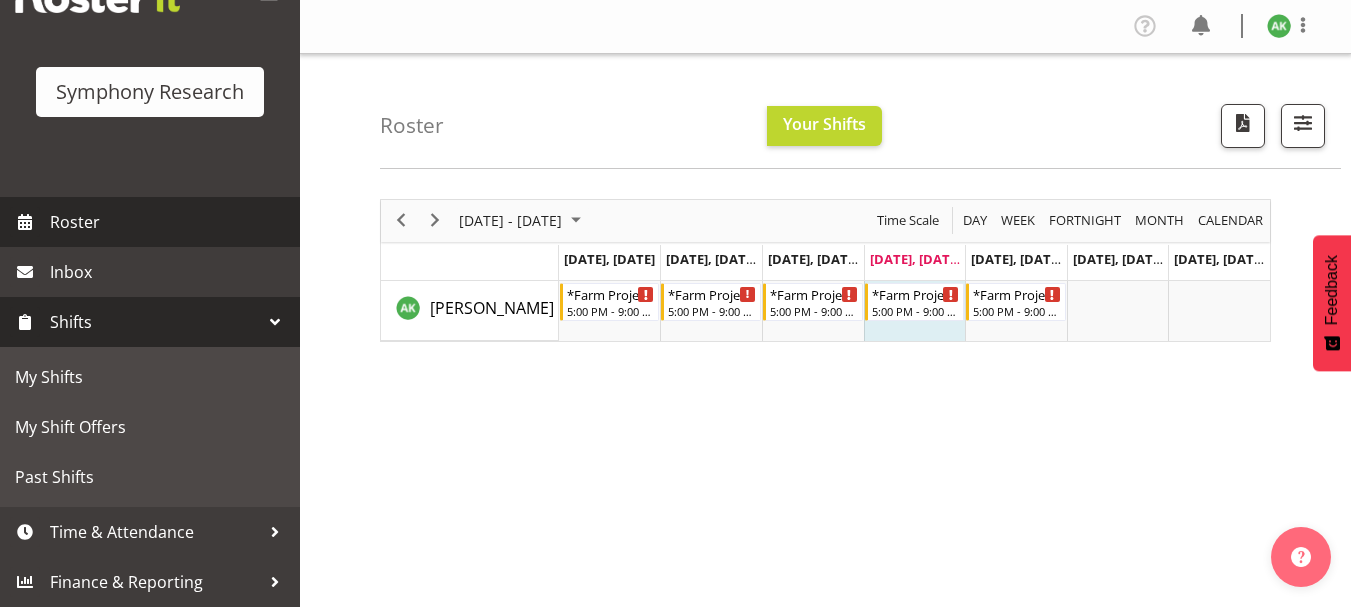 click on "Roster" at bounding box center [170, 222] 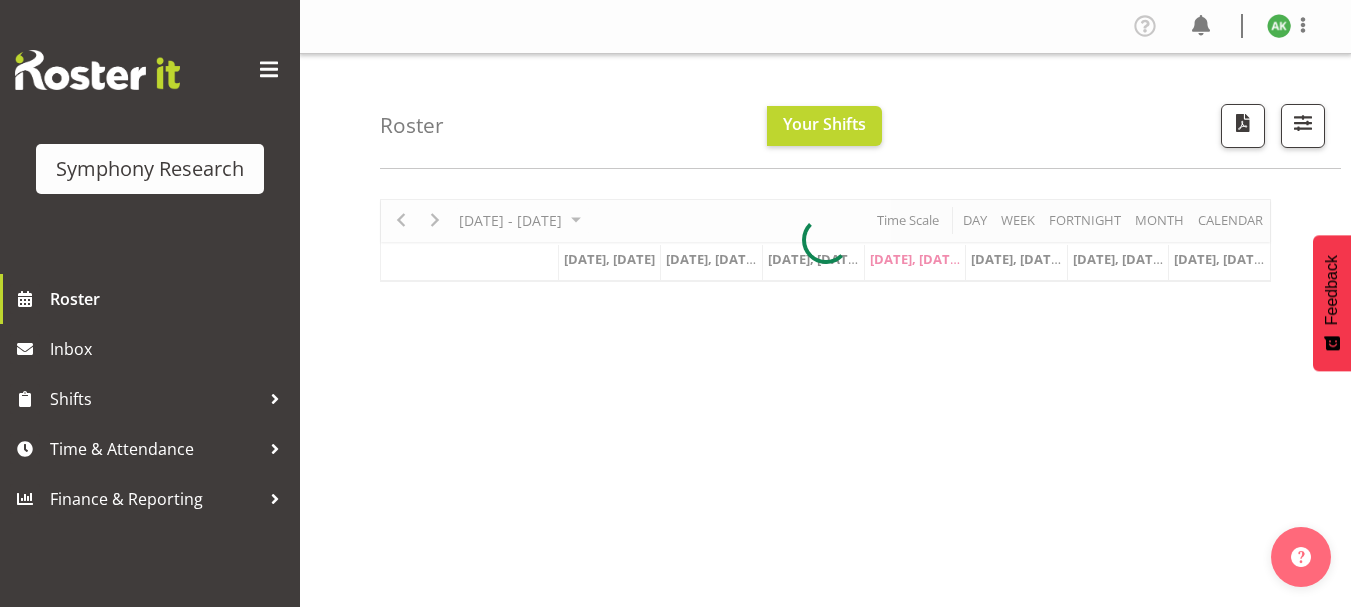 scroll, scrollTop: 0, scrollLeft: 0, axis: both 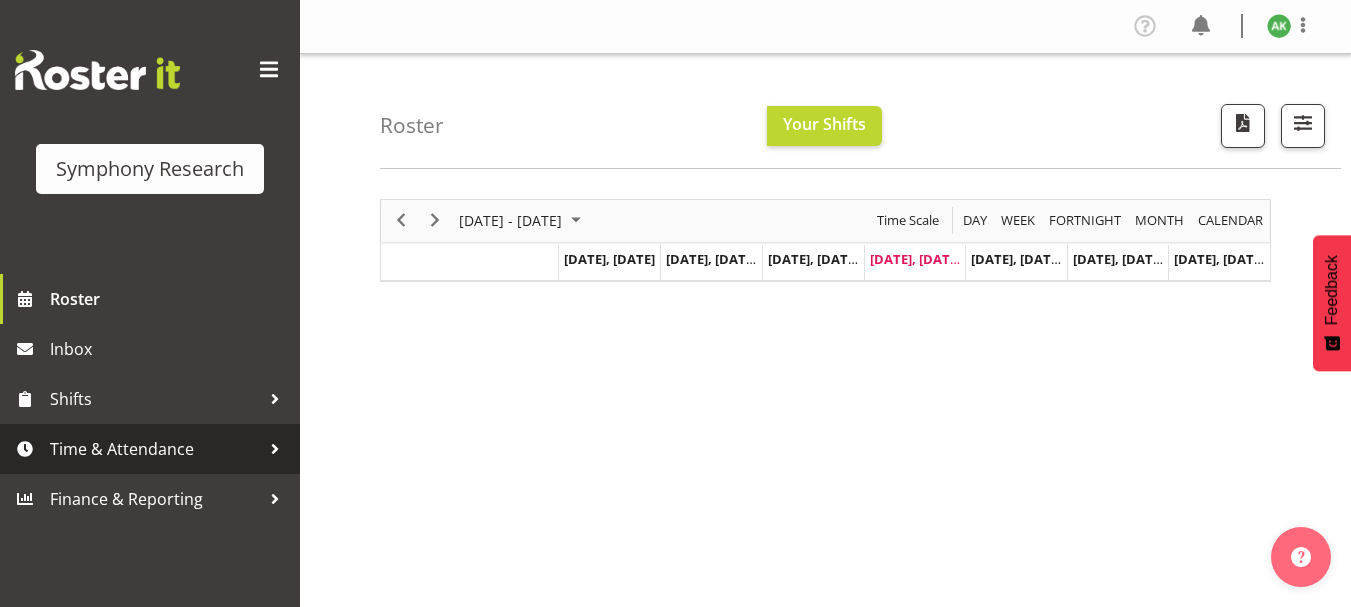click on "Time & Attendance" at bounding box center [155, 449] 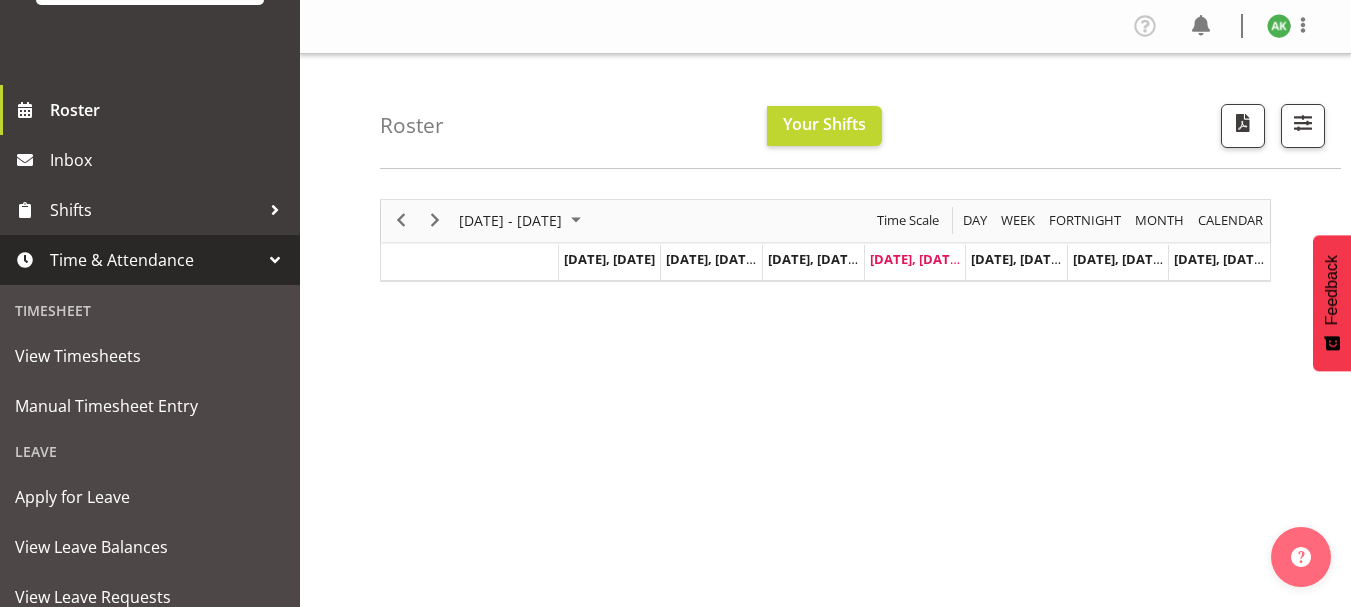 scroll, scrollTop: 450, scrollLeft: 0, axis: vertical 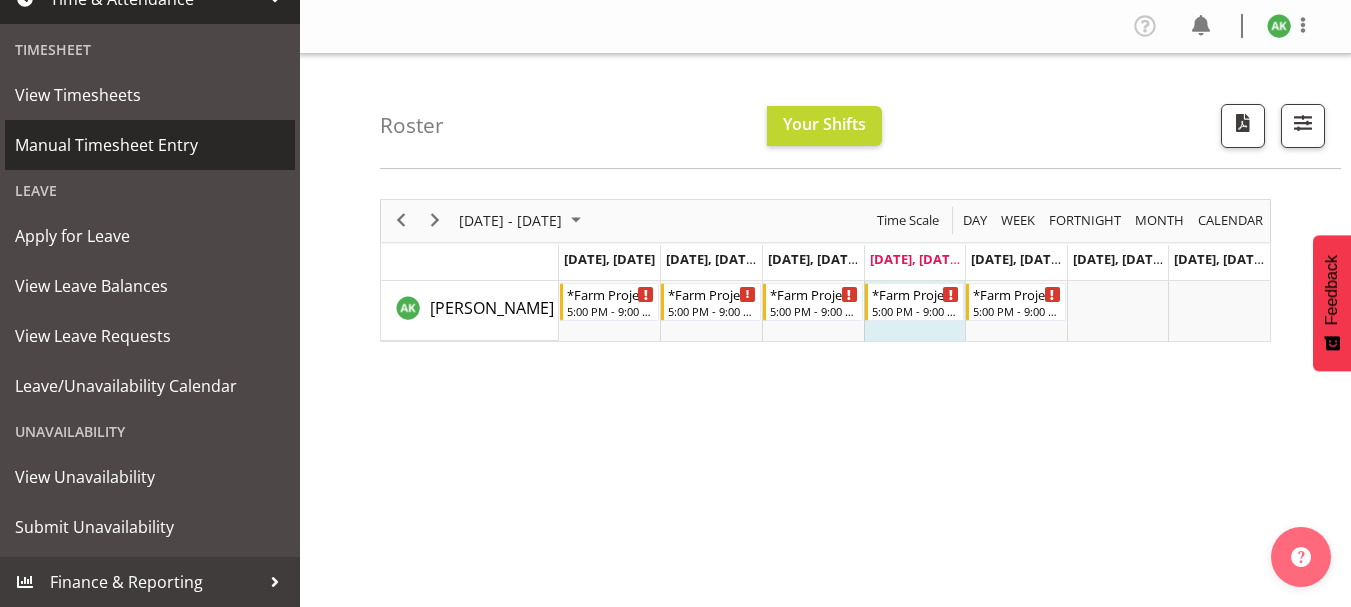 click on "Manual Timesheet Entry" at bounding box center (150, 145) 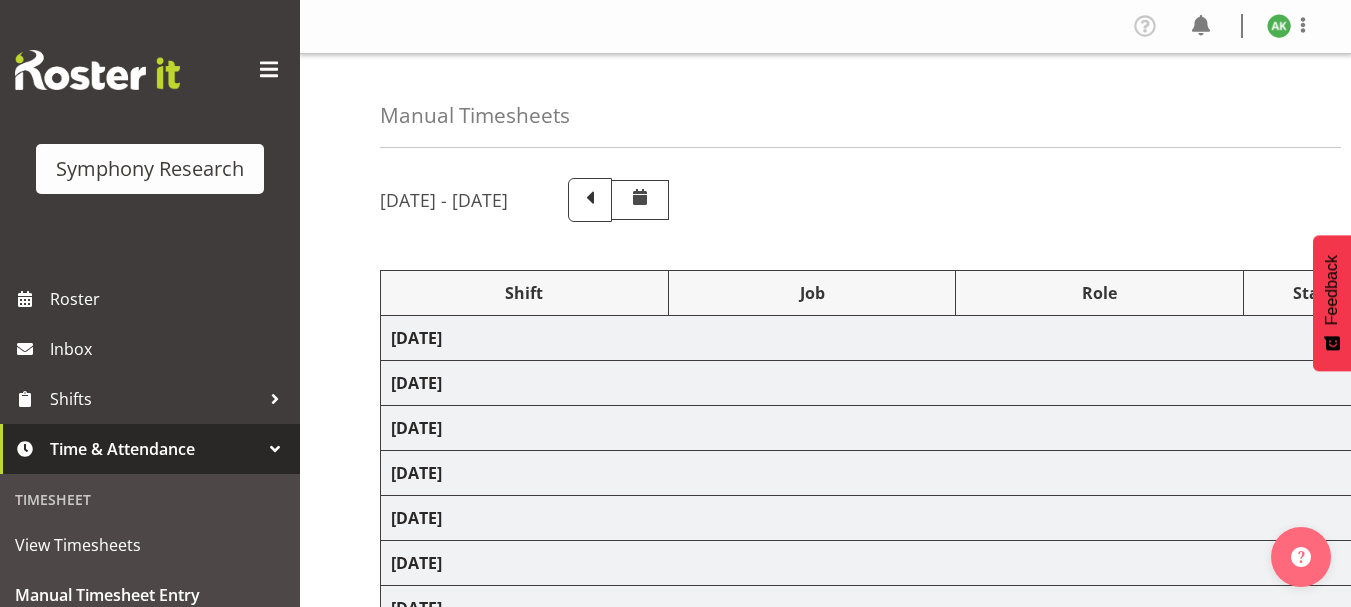 scroll, scrollTop: 0, scrollLeft: 0, axis: both 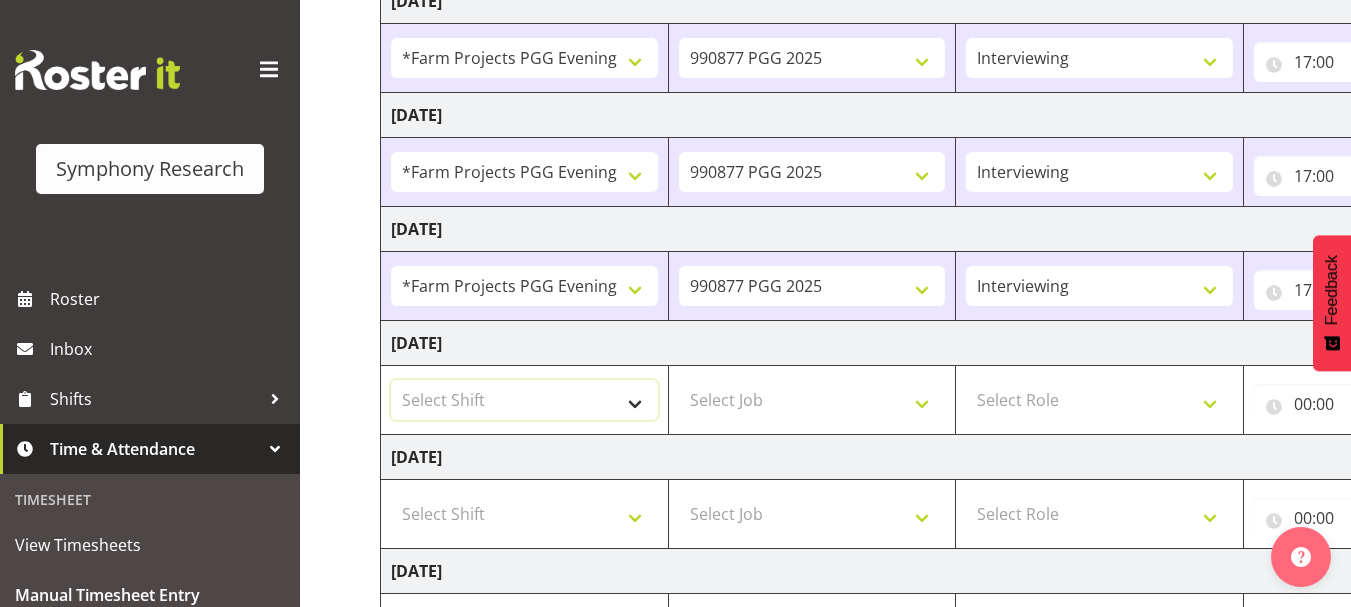 click on "Select Shift  !!Project Briefing  (Job to be assigned) !!Weekend Residential    (Roster IT Shift Label) *Business  9/10am ~ 4:30pm *Business Batteries Aust Shift 11am ~ 7pm *Business Supervisor *Evening Residential Shift 5-9pm *Farm Projects PGG Evening *Farm Projects PGG Weekend *Home Heating Evenings *Home Heating Weekend *RP Track  C *RP Track C Weekend *RP Weekly/Monthly Tracks *Supervisor Call Centre *Supervisor Evening *Supervisors & Call Centre Weekend *To Be Briefed AU Batteries Evening 5~7pm or later PowerNet Evenings PowerNet Weekend Test World Poll Aust Late 9p~10:30p World Poll Aust Wkend World Poll Aust. 6:30~10:30pm World Poll Pilot Aust 6:30~10:30pm" at bounding box center [524, 400] 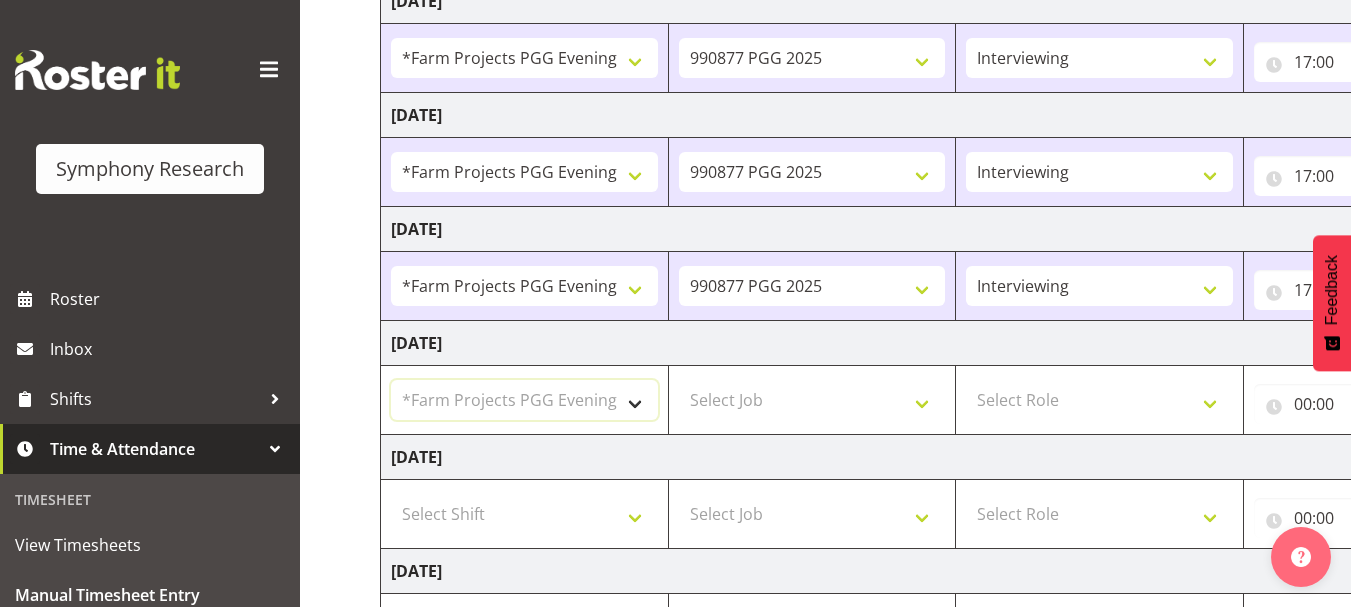 click on "Select Shift  !!Project Briefing  (Job to be assigned) !!Weekend Residential    (Roster IT Shift Label) *Business  9/10am ~ 4:30pm *Business Batteries Aust Shift 11am ~ 7pm *Business Supervisor *Evening Residential Shift 5-9pm *Farm Projects PGG Evening *Farm Projects PGG Weekend *Home Heating Evenings *Home Heating Weekend *RP Track  C *RP Track C Weekend *RP Weekly/Monthly Tracks *Supervisor Call Centre *Supervisor Evening *Supervisors & Call Centre Weekend *To Be Briefed AU Batteries Evening 5~7pm or later PowerNet Evenings PowerNet Weekend Test World Poll Aust Late 9p~10:30p World Poll Aust Wkend World Poll Aust. 6:30~10:30pm World Poll Pilot Aust 6:30~10:30pm" at bounding box center [524, 400] 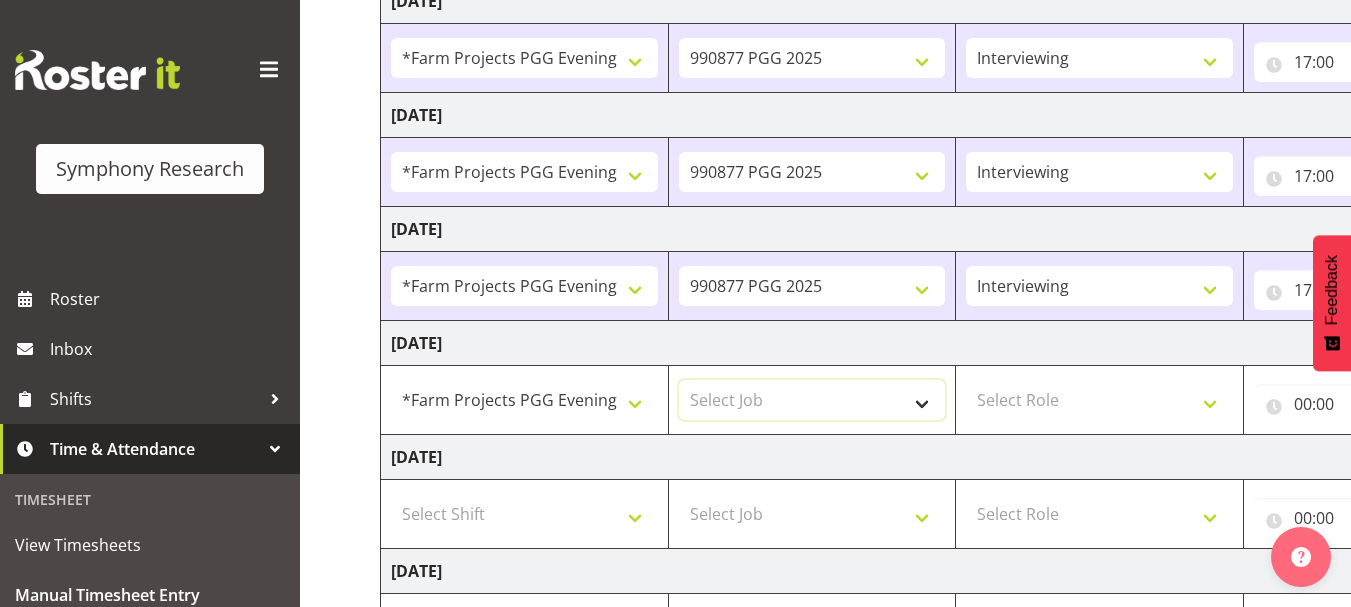 click on "Select Job  550060 IF Admin 553495 Rural Omnibus Apr - Jun 2025 553500 BFM Jul - Sep 2025 553501 FMG July 2025 990000 General 990820 Mobtest 2024 990821 Goldrush 2024 990846 Toka Tu Ake 2025 990855 FENZ 990869 Richmond Home Heating 990873 Batteries 990877 PGG 2025 990878 CMI Q3 2025 990879 Selwyn DC 990881 PowerNet 999996 Training 999997 Recruitment & Training 999999 DT" at bounding box center (812, 400) 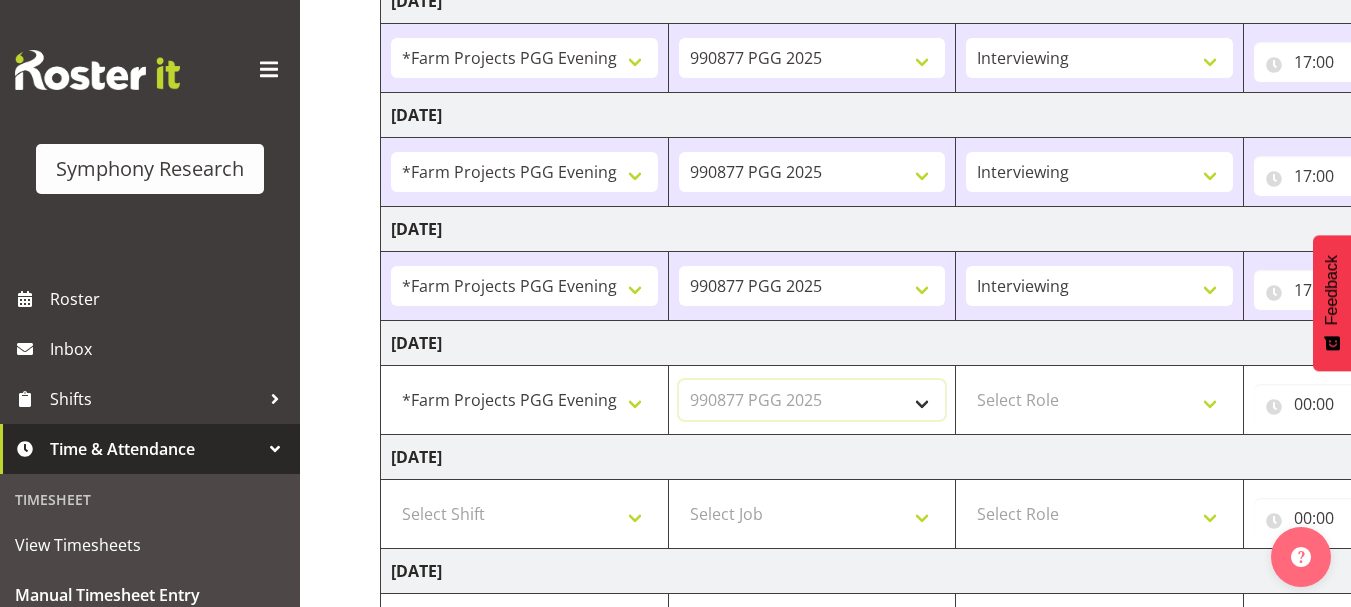click on "Select Job  550060 IF Admin 553495 Rural Omnibus Apr - Jun 2025 553500 BFM Jul - Sep 2025 553501 FMG July 2025 990000 General 990820 Mobtest 2024 990821 Goldrush 2024 990846 Toka Tu Ake 2025 990855 FENZ 990869 Richmond Home Heating 990873 Batteries 990877 PGG 2025 990878 CMI Q3 2025 990879 Selwyn DC 990881 PowerNet 999996 Training 999997 Recruitment & Training 999999 DT" at bounding box center (812, 400) 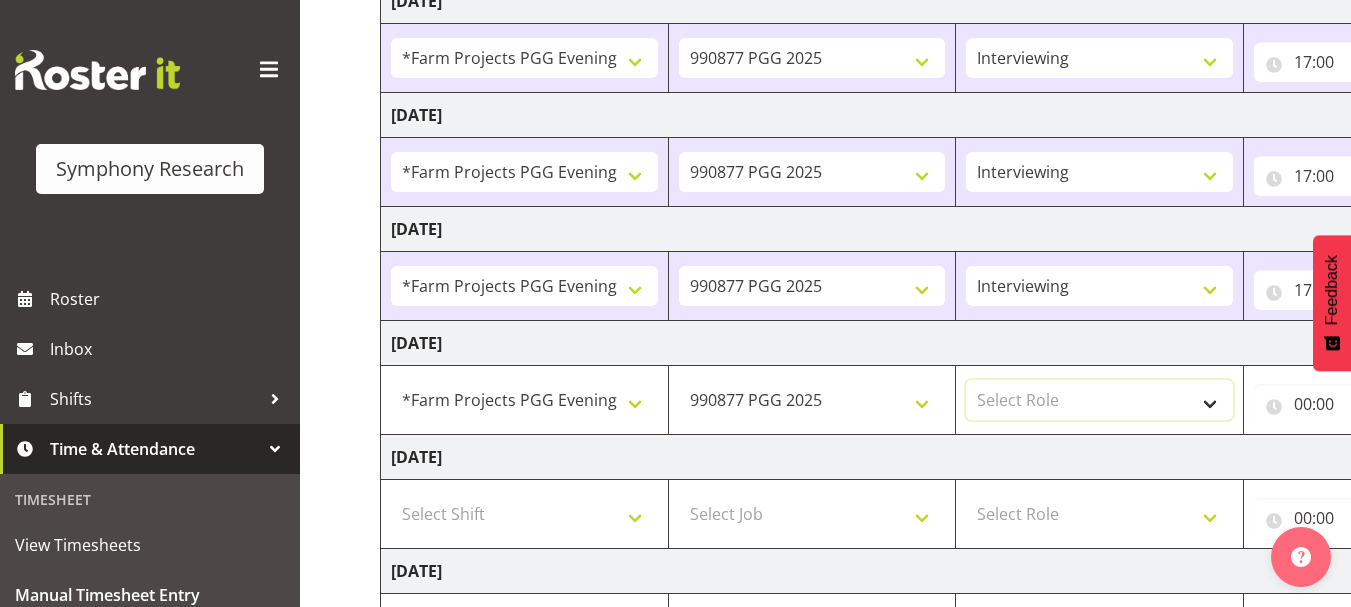 click on "Select Role  Briefing Interviewing" at bounding box center [1099, 400] 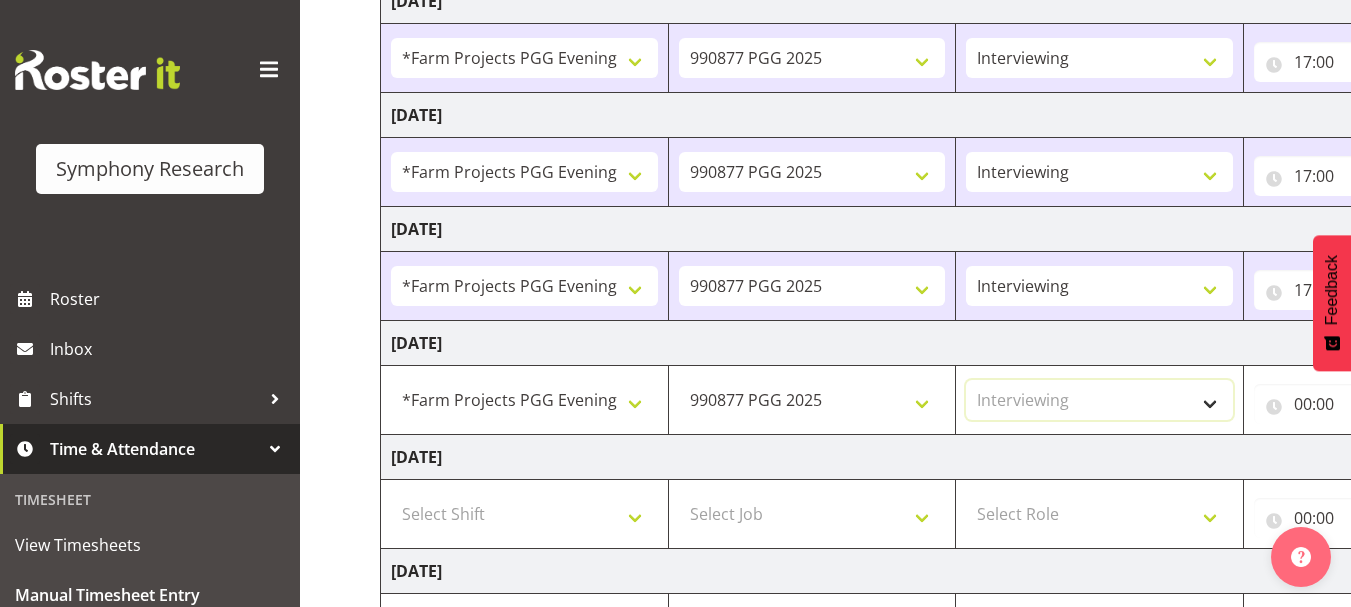click on "Select Role  Briefing Interviewing" at bounding box center (1099, 400) 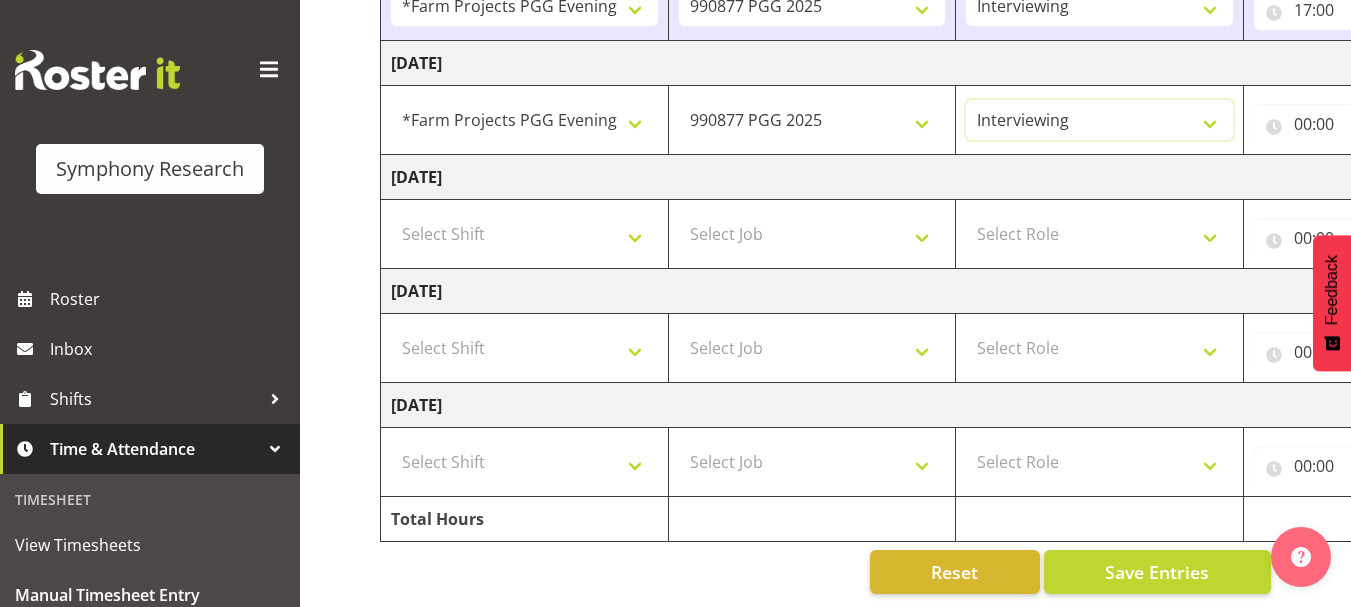 scroll, scrollTop: 634, scrollLeft: 0, axis: vertical 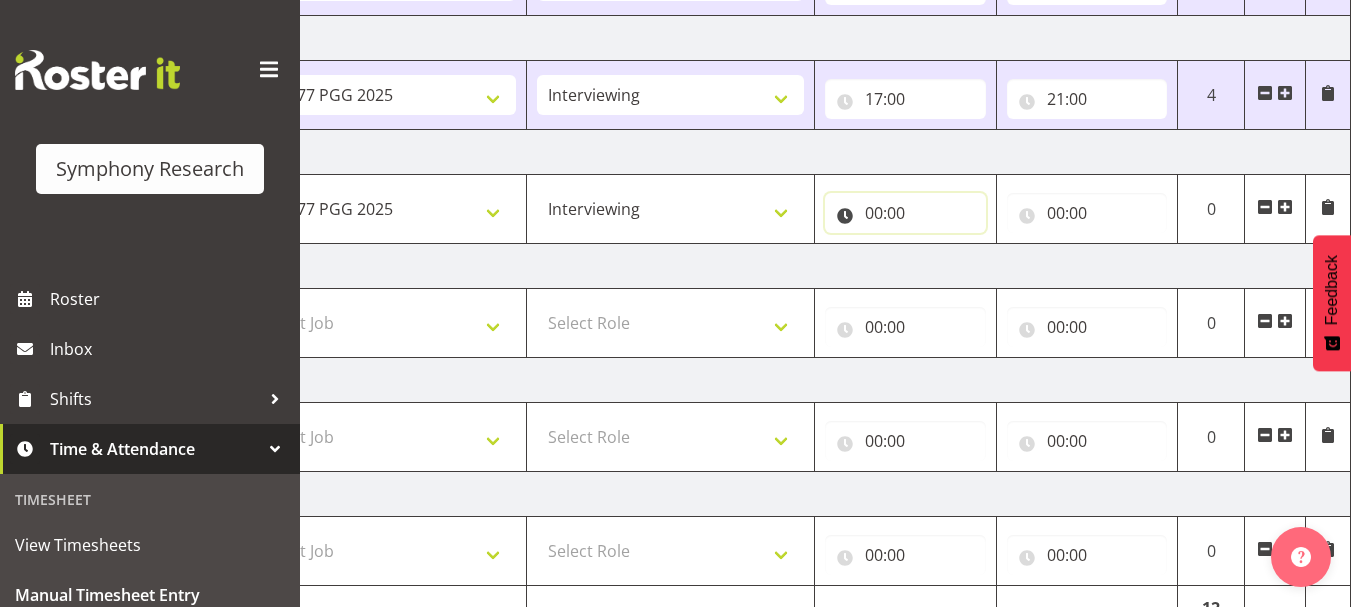 click on "00:00" at bounding box center [905, 213] 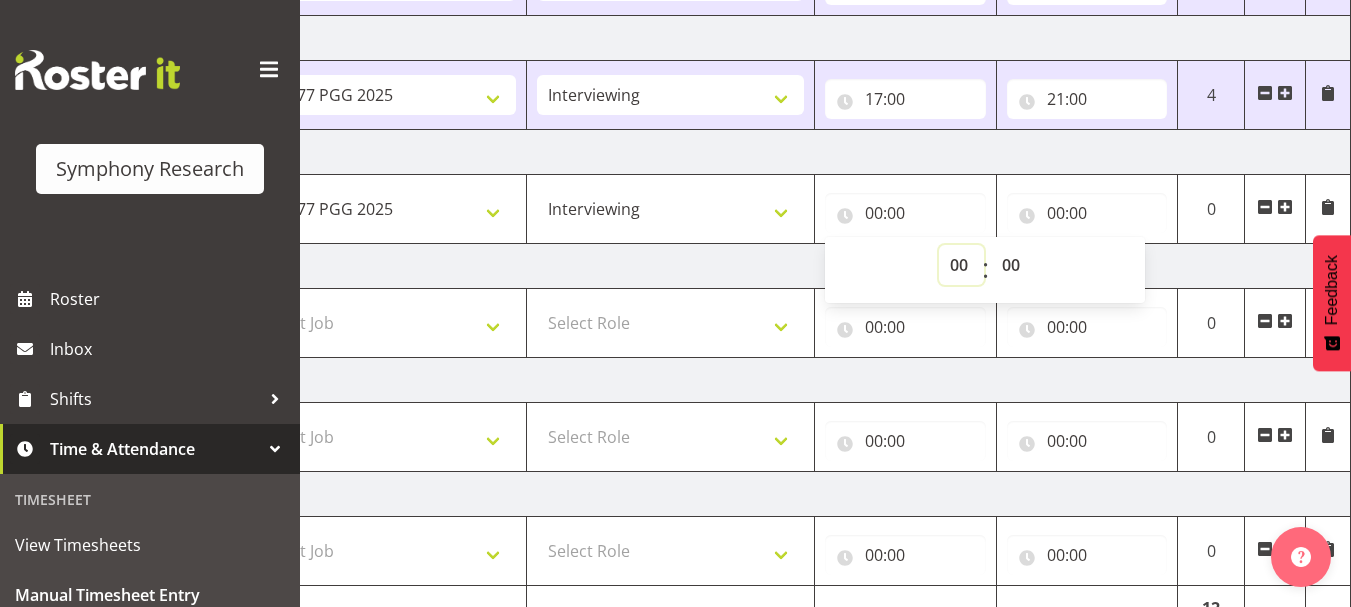 click on "00   01   02   03   04   05   06   07   08   09   10   11   12   13   14   15   16   17   18   19   20   21   22   23" at bounding box center [961, 265] 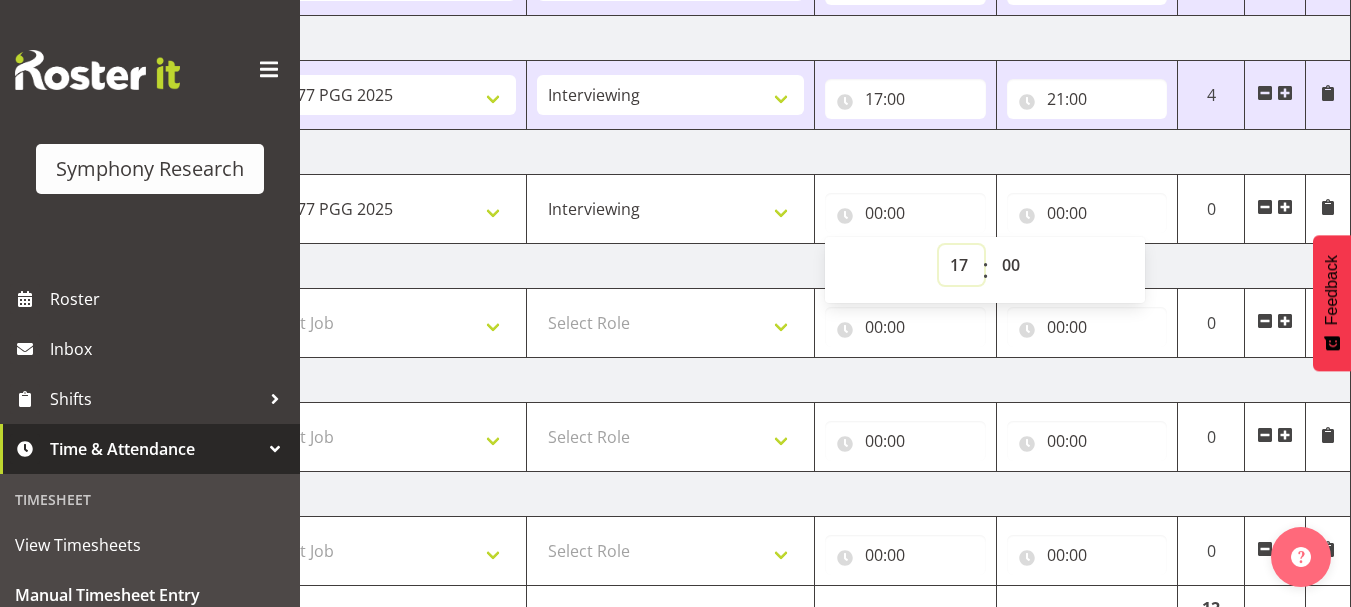 click on "00   01   02   03   04   05   06   07   08   09   10   11   12   13   14   15   16   17   18   19   20   21   22   23" at bounding box center [961, 265] 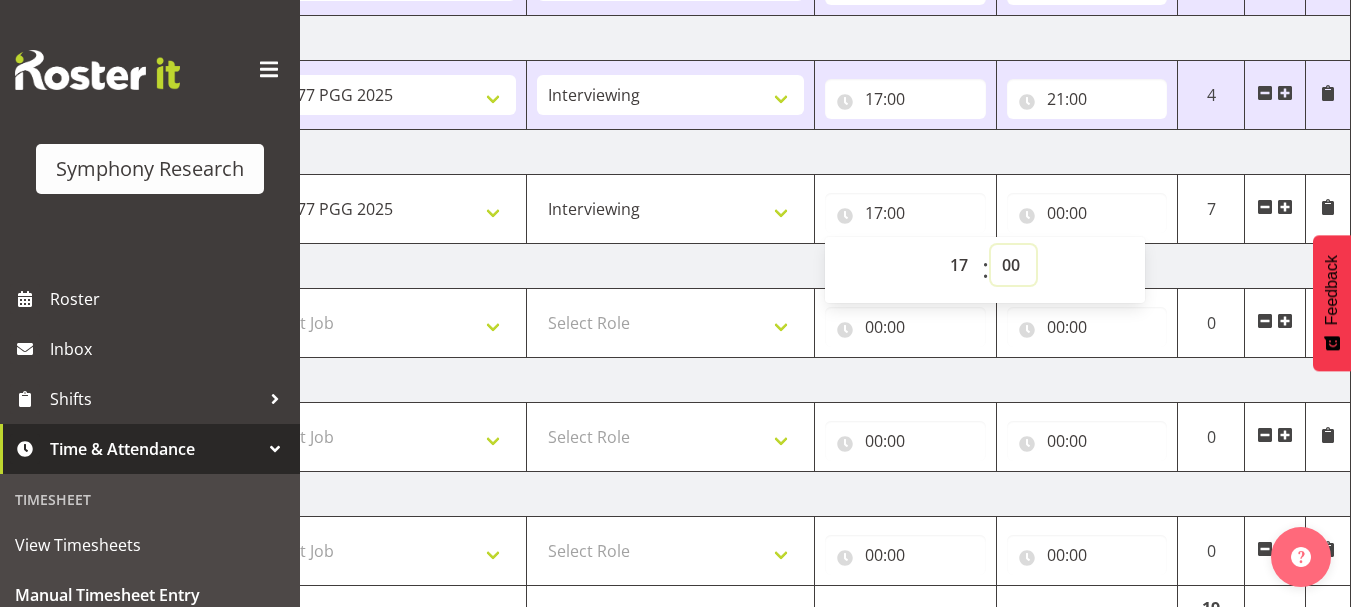 click on "00   01   02   03   04   05   06   07   08   09   10   11   12   13   14   15   16   17   18   19   20   21   22   23   24   25   26   27   28   29   30   31   32   33   34   35   36   37   38   39   40   41   42   43   44   45   46   47   48   49   50   51   52   53   54   55   56   57   58   59" at bounding box center [1013, 265] 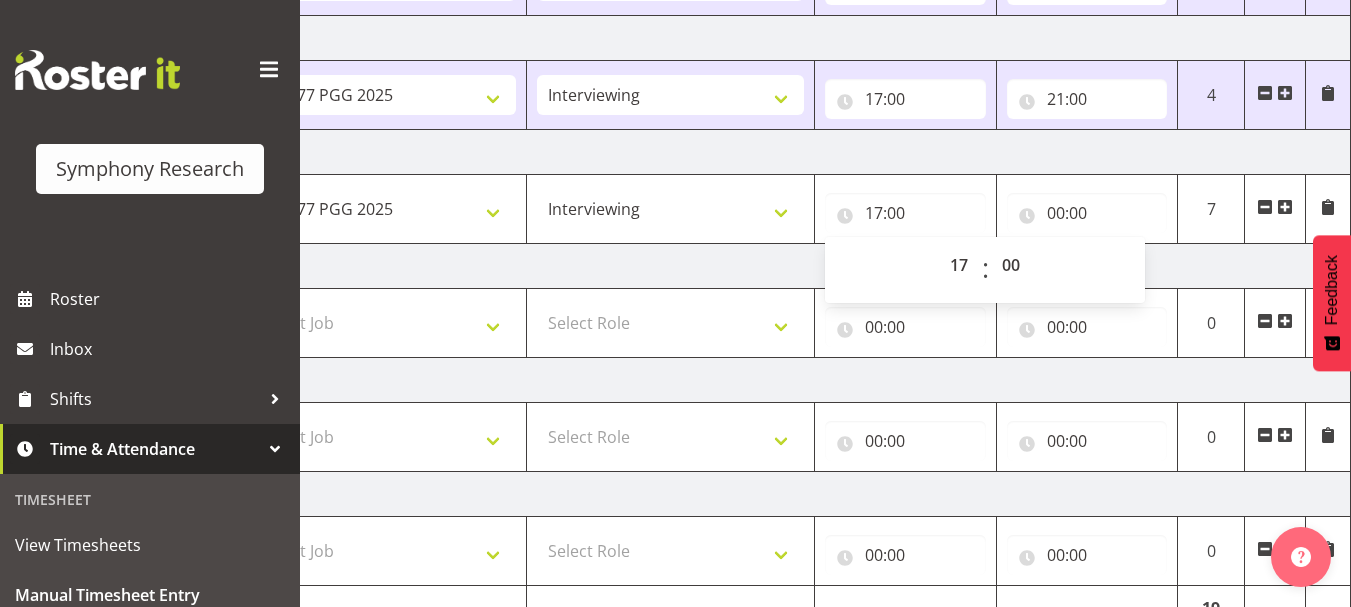 click on "Friday 11th July 2025" at bounding box center (651, 266) 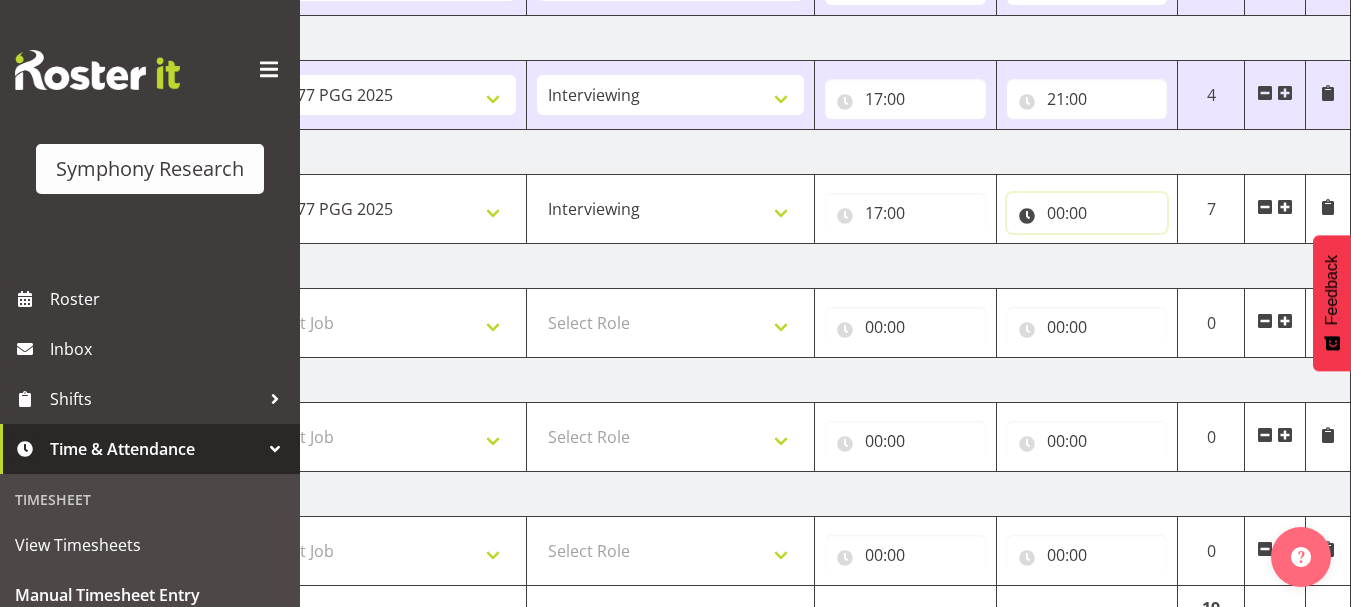 click on "00:00" at bounding box center (1087, 213) 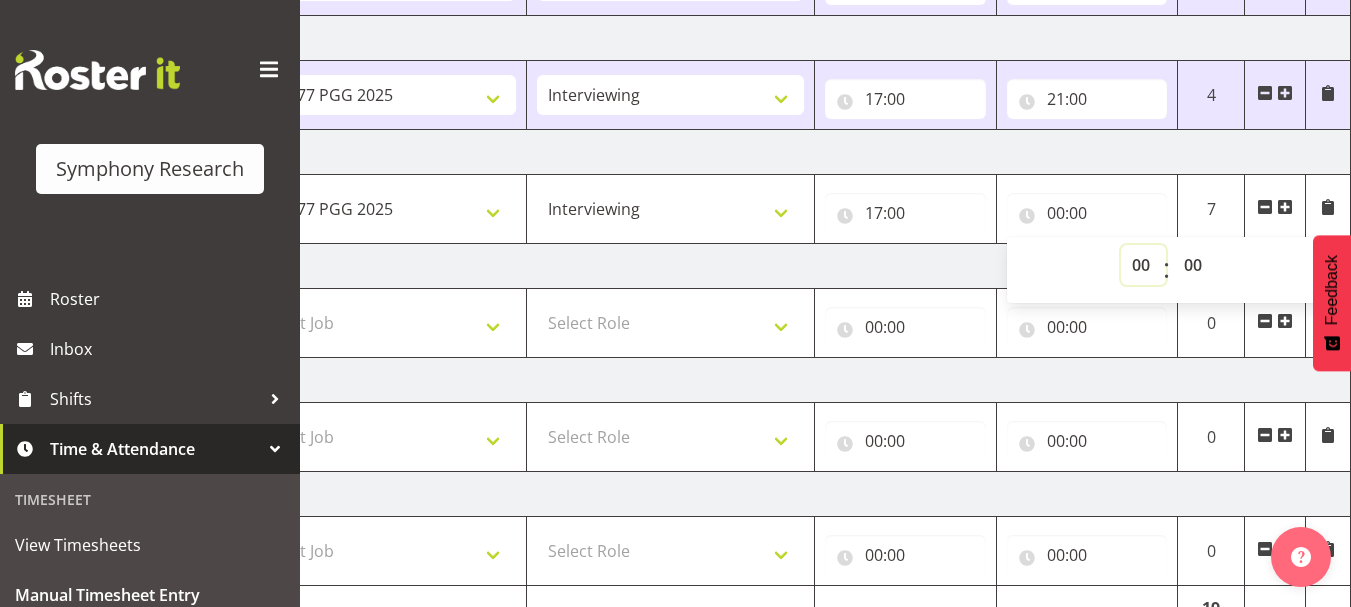 click on "00   01   02   03   04   05   06   07   08   09   10   11   12   13   14   15   16   17   18   19   20   21   22   23" at bounding box center (1143, 265) 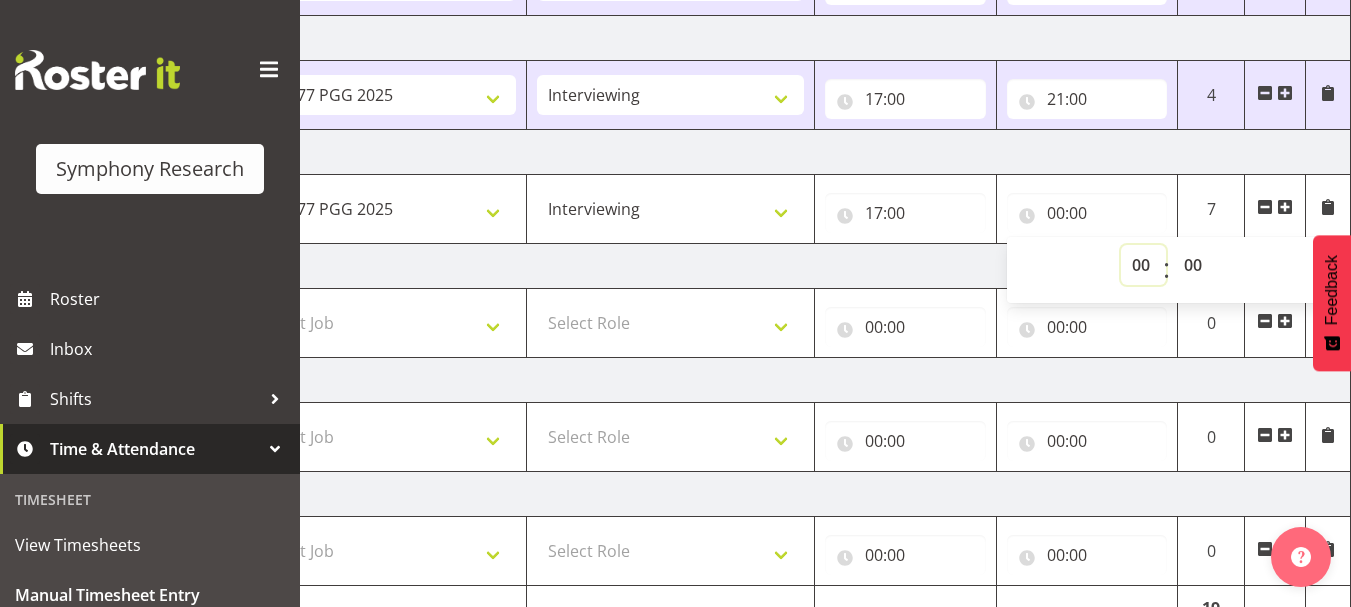 select on "21" 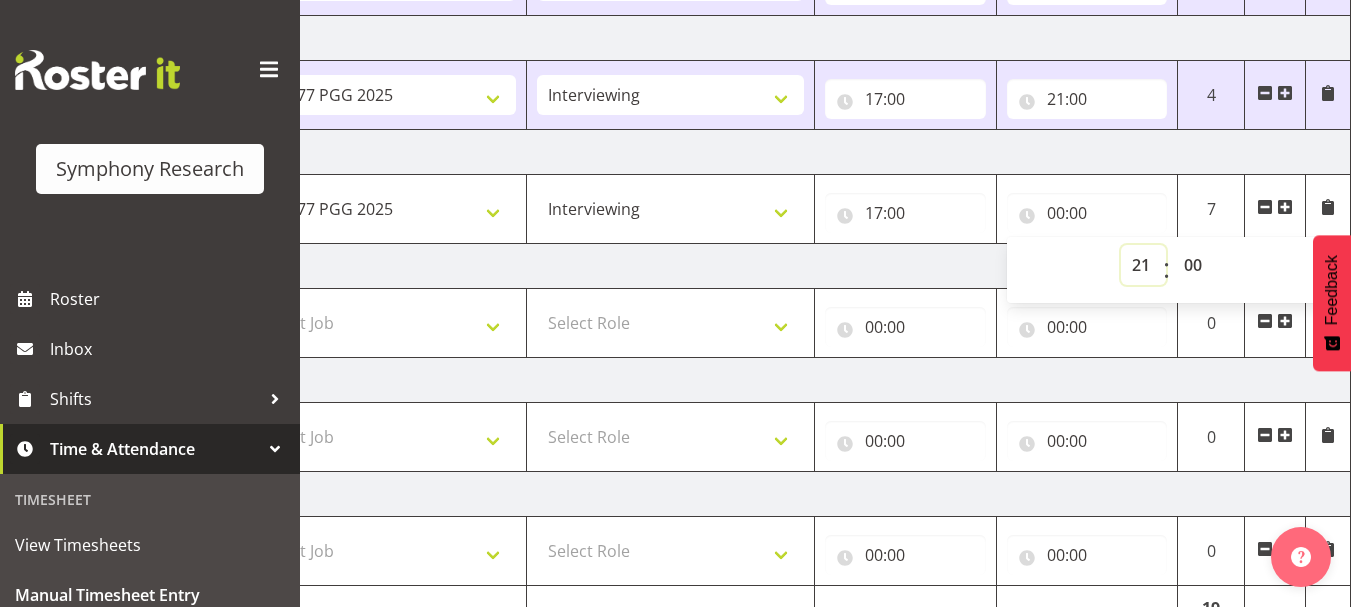 click on "00   01   02   03   04   05   06   07   08   09   10   11   12   13   14   15   16   17   18   19   20   21   22   23" at bounding box center [1143, 265] 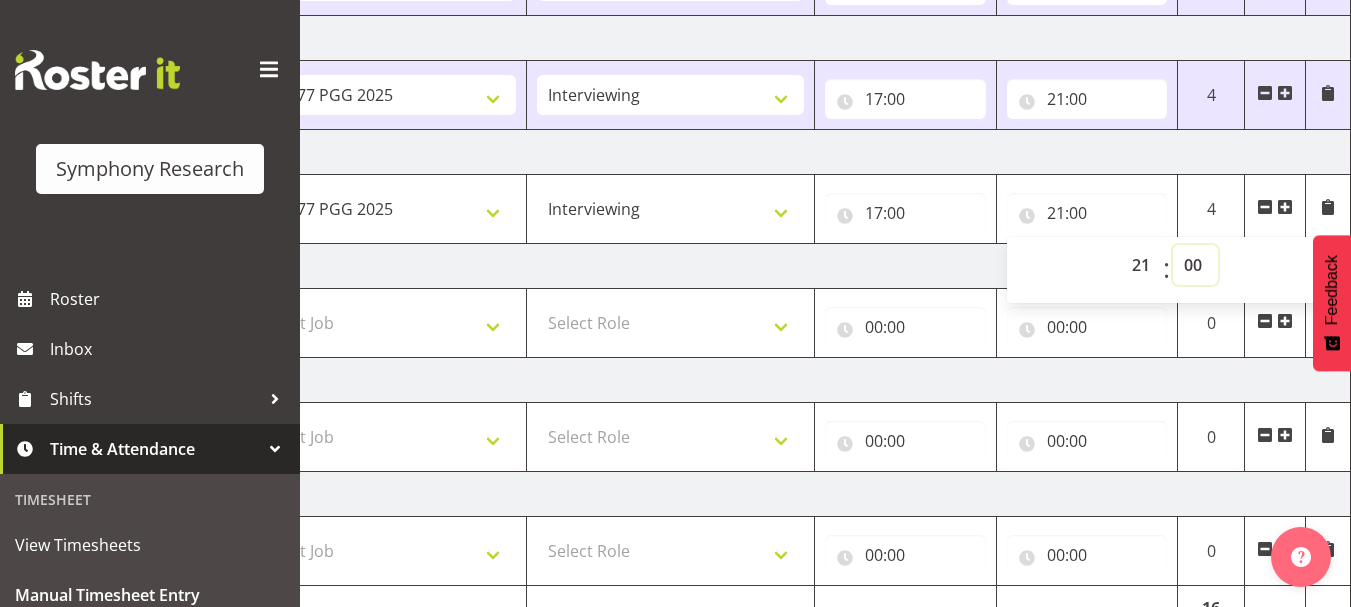 click on "00   01   02   03   04   05   06   07   08   09   10   11   12   13   14   15   16   17   18   19   20   21   22   23   24   25   26   27   28   29   30   31   32   33   34   35   36   37   38   39   40   41   42   43   44   45   46   47   48   49   50   51   52   53   54   55   56   57   58   59" at bounding box center (1195, 265) 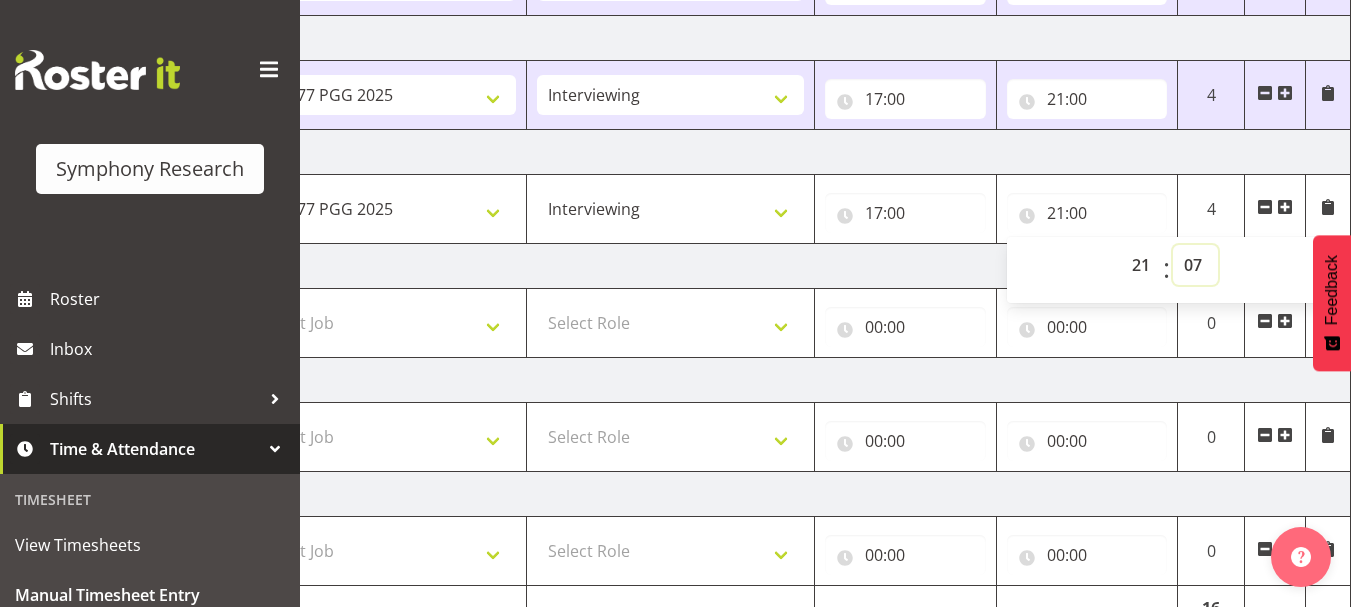 click on "00   01   02   03   04   05   06   07   08   09   10   11   12   13   14   15   16   17   18   19   20   21   22   23   24   25   26   27   28   29   30   31   32   33   34   35   36   37   38   39   40   41   42   43   44   45   46   47   48   49   50   51   52   53   54   55   56   57   58   59" at bounding box center (1195, 265) 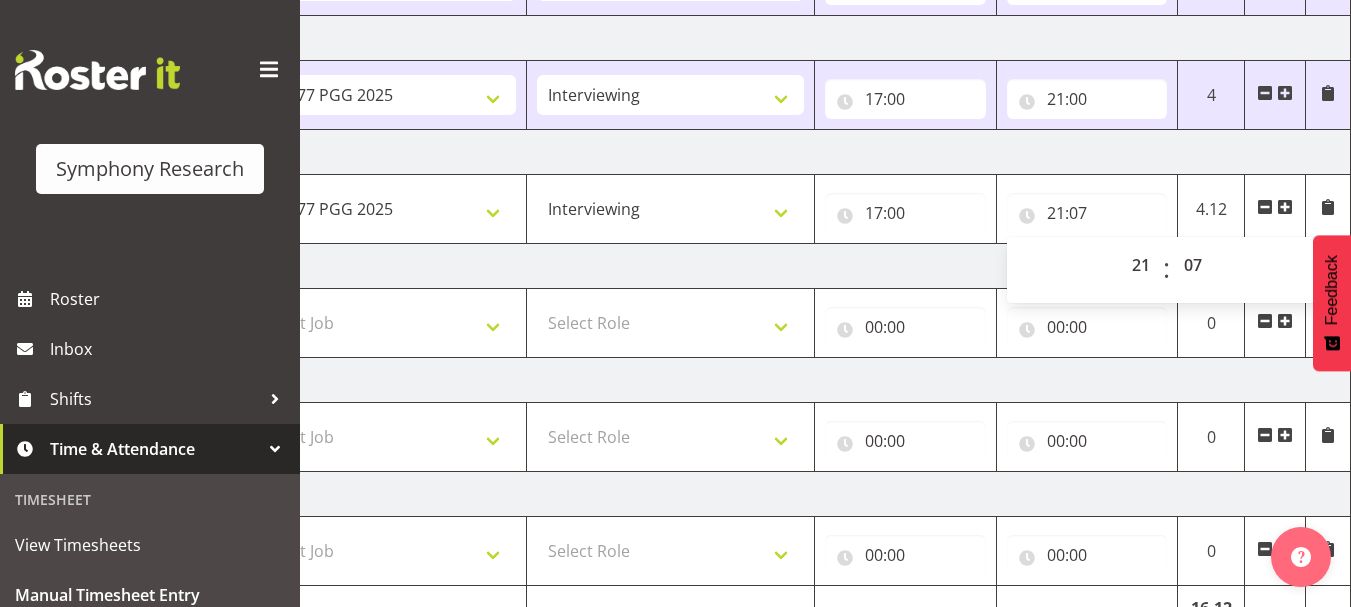 click on "Friday 11th July 2025" at bounding box center [651, 266] 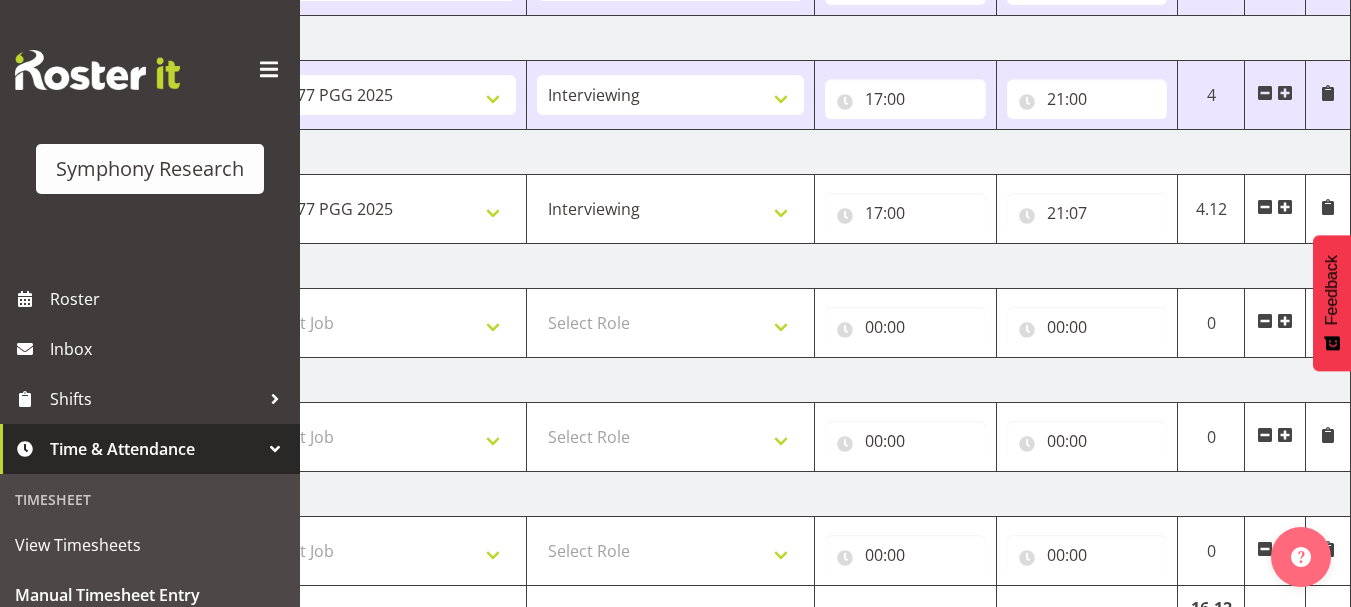click on "Friday 11th July 2025" at bounding box center [651, 266] 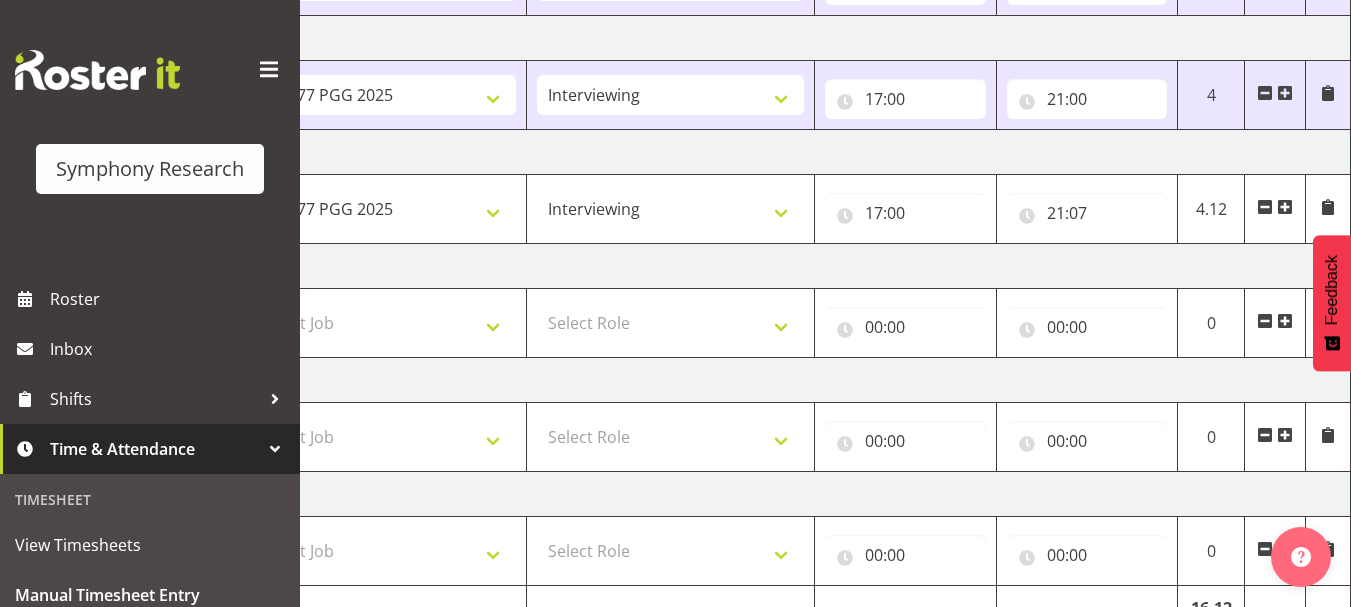 scroll, scrollTop: 634, scrollLeft: 0, axis: vertical 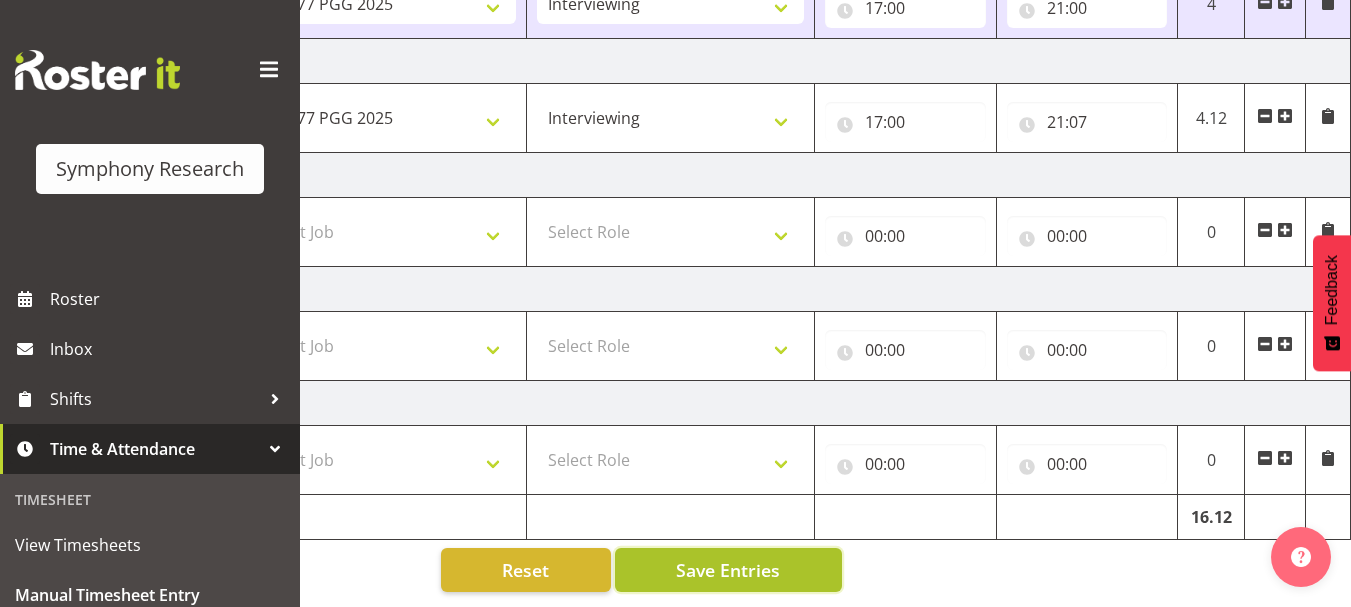 click on "Save
Entries" at bounding box center [728, 570] 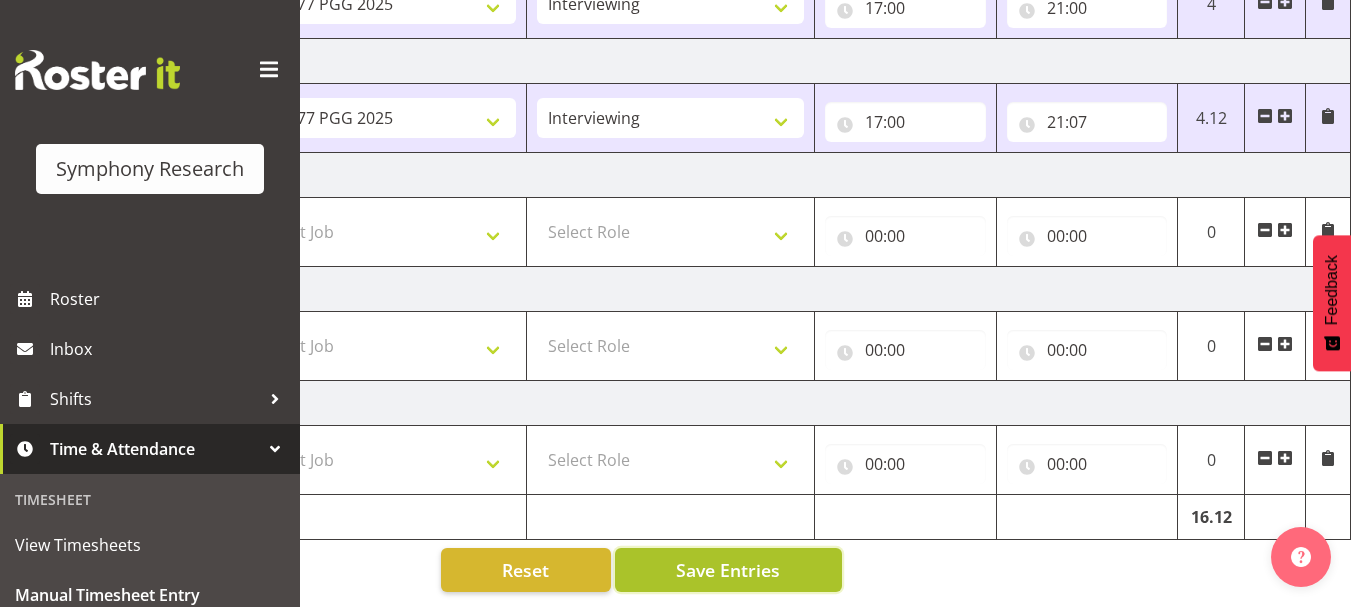 click on "Save
Entries" at bounding box center [728, 570] 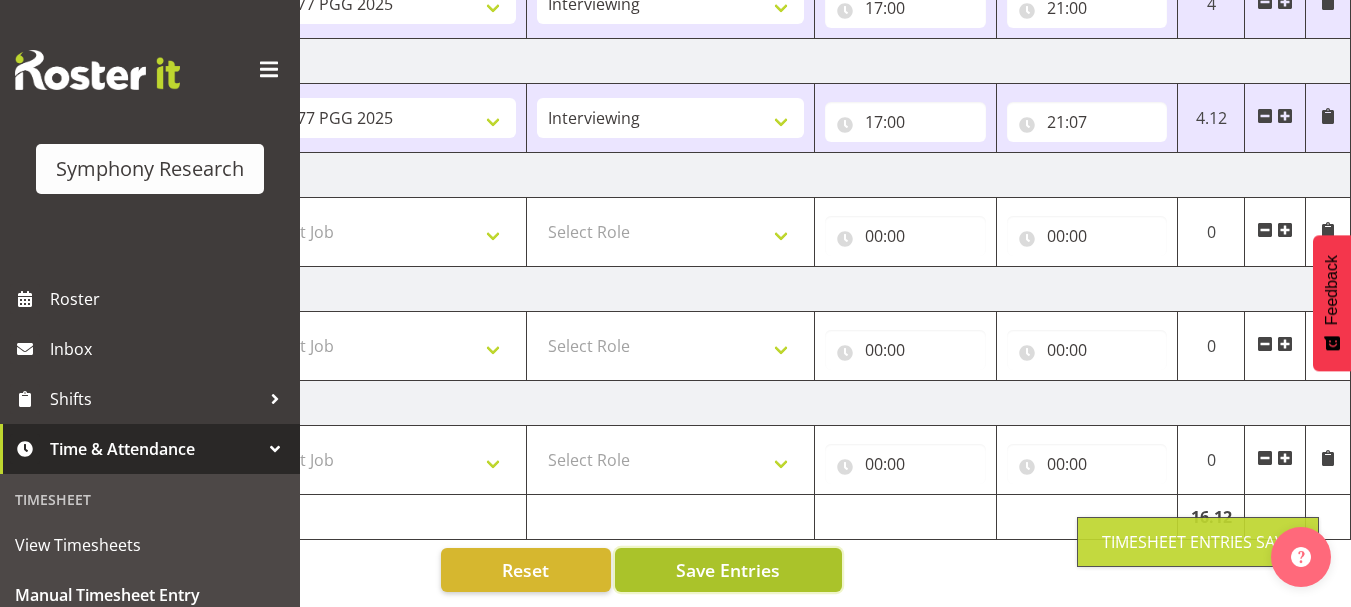 click on "Save
Entries" at bounding box center (728, 570) 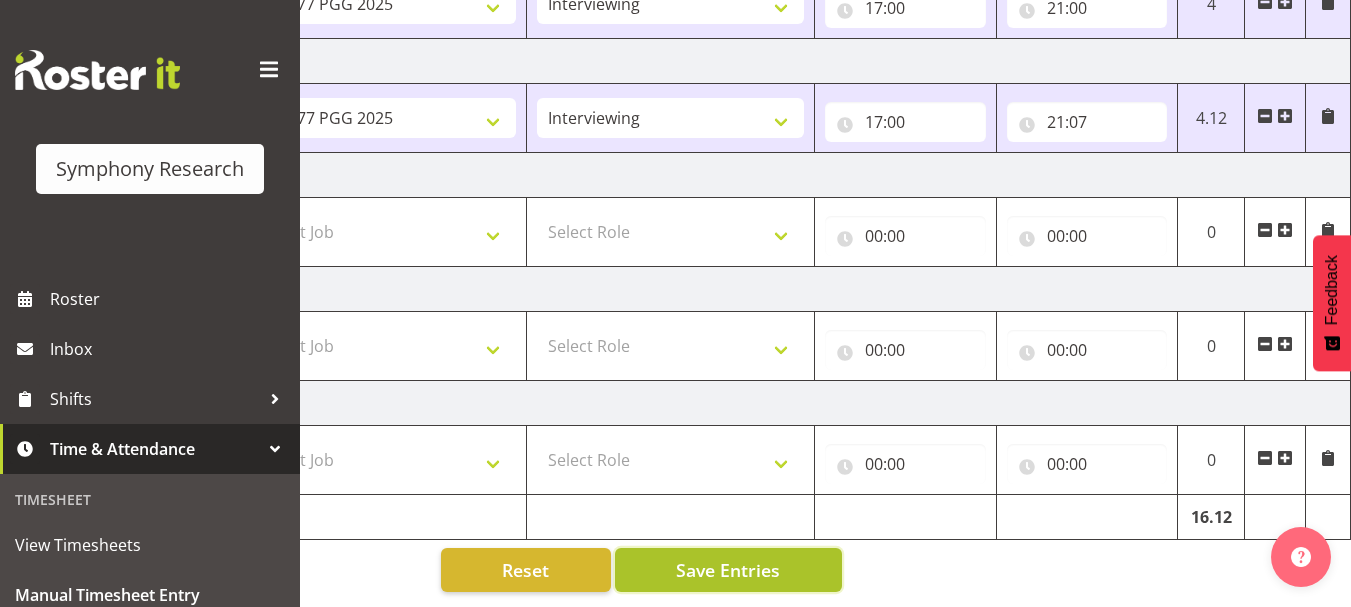 click on "Save
Entries" at bounding box center [728, 570] 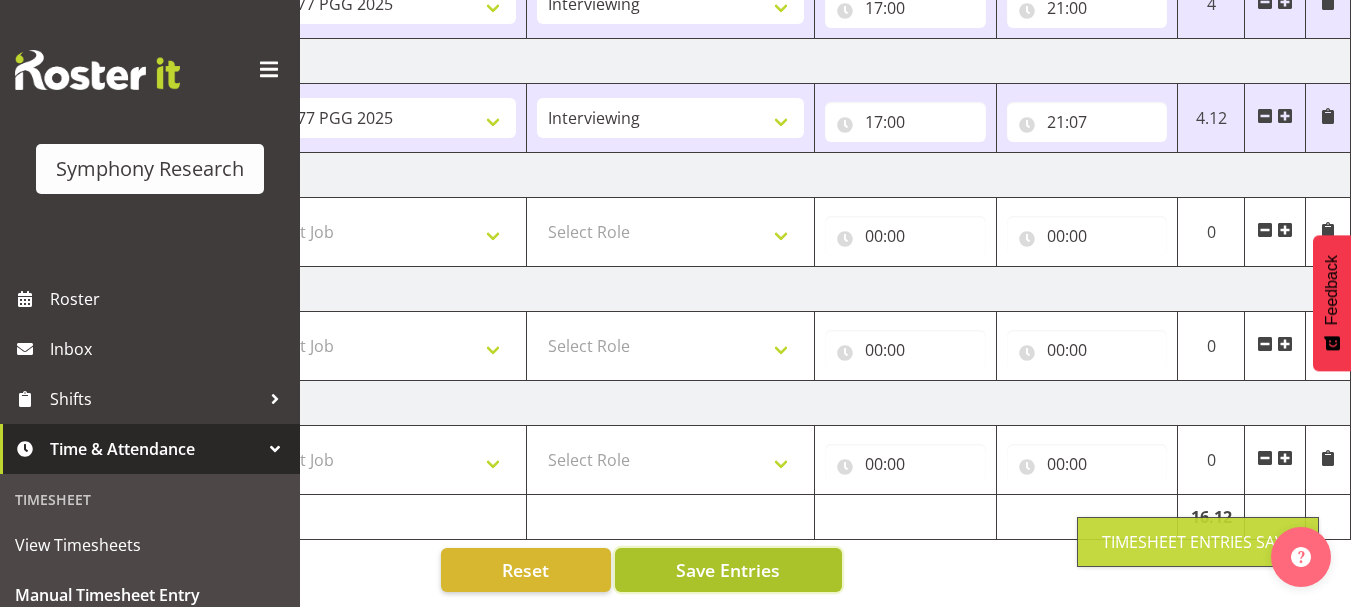 click on "Save
Entries" at bounding box center [728, 570] 